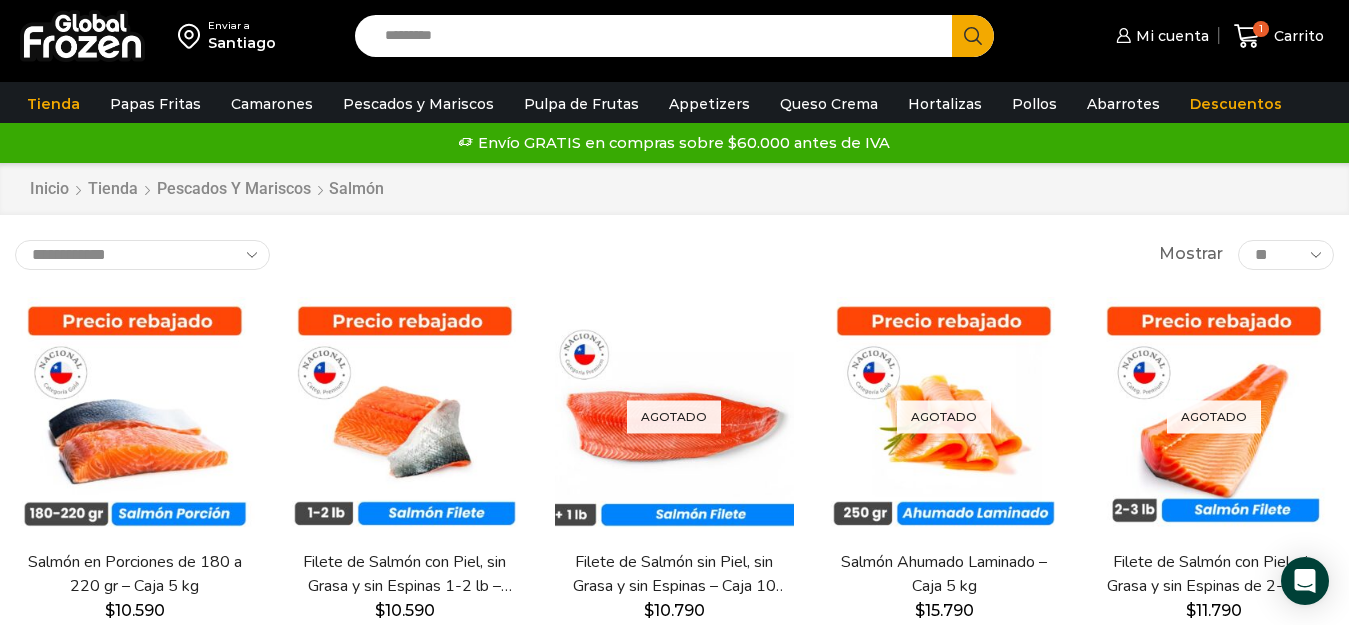 scroll, scrollTop: 0, scrollLeft: 0, axis: both 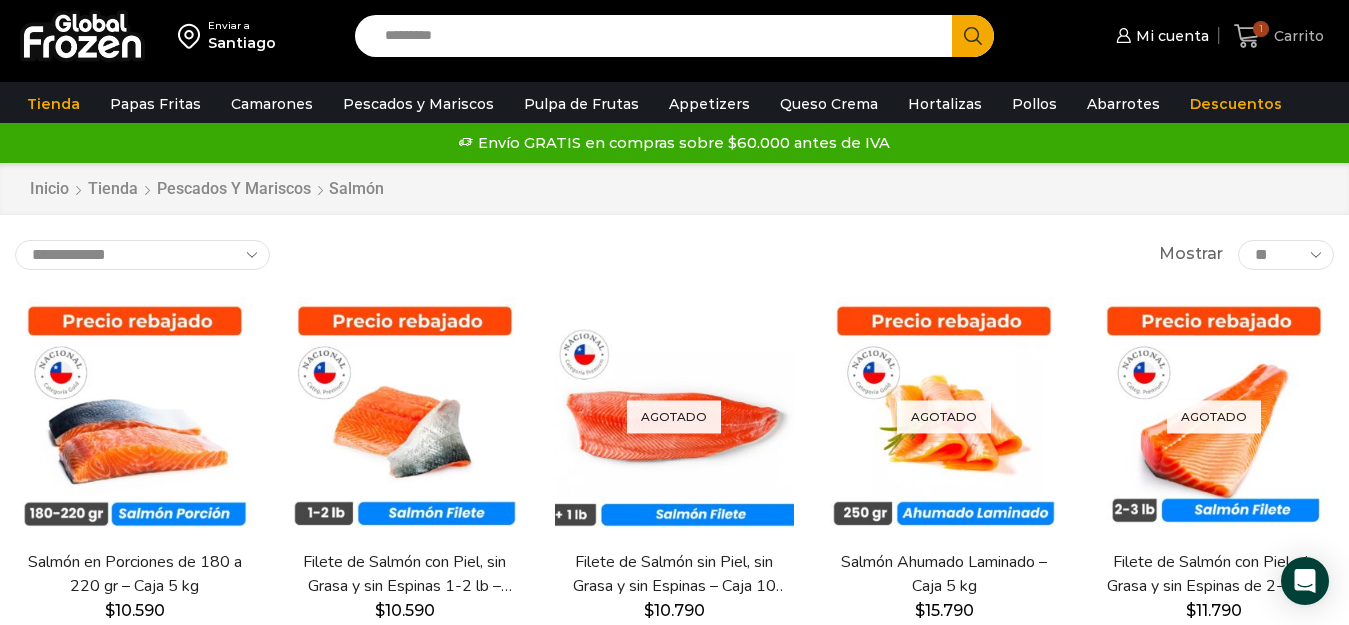 click 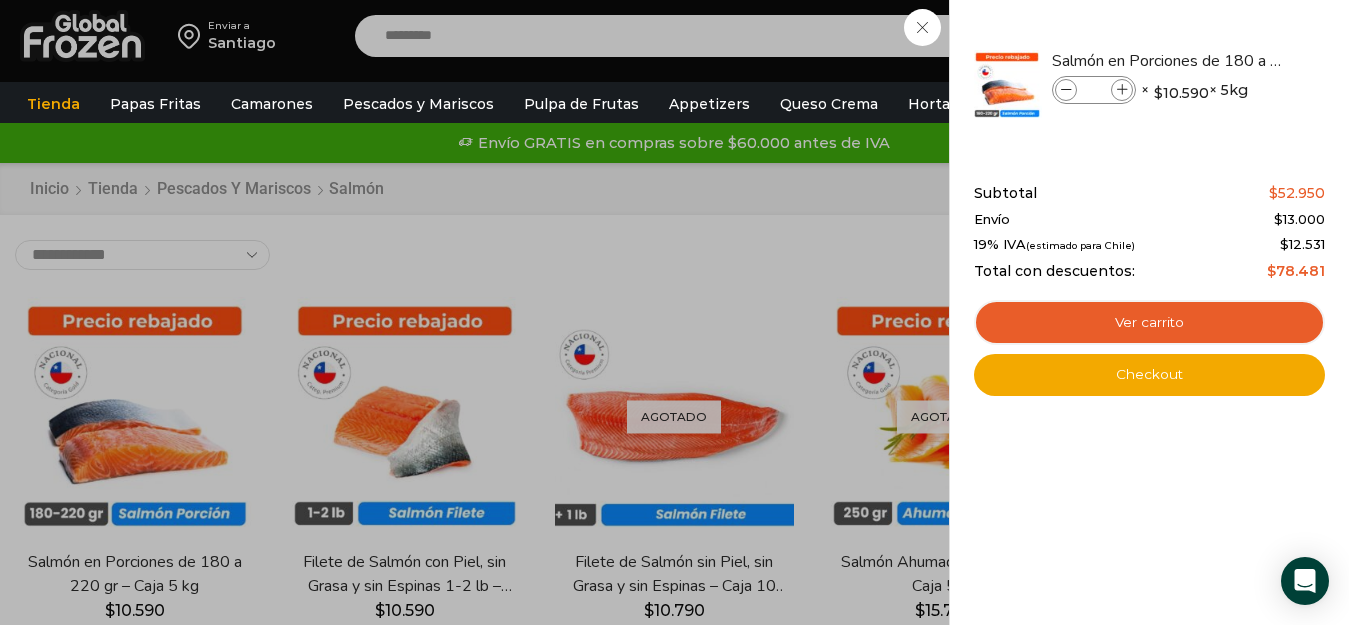 click on "1
Carrito
1
1
Shopping Cart
*" at bounding box center (1279, 36) 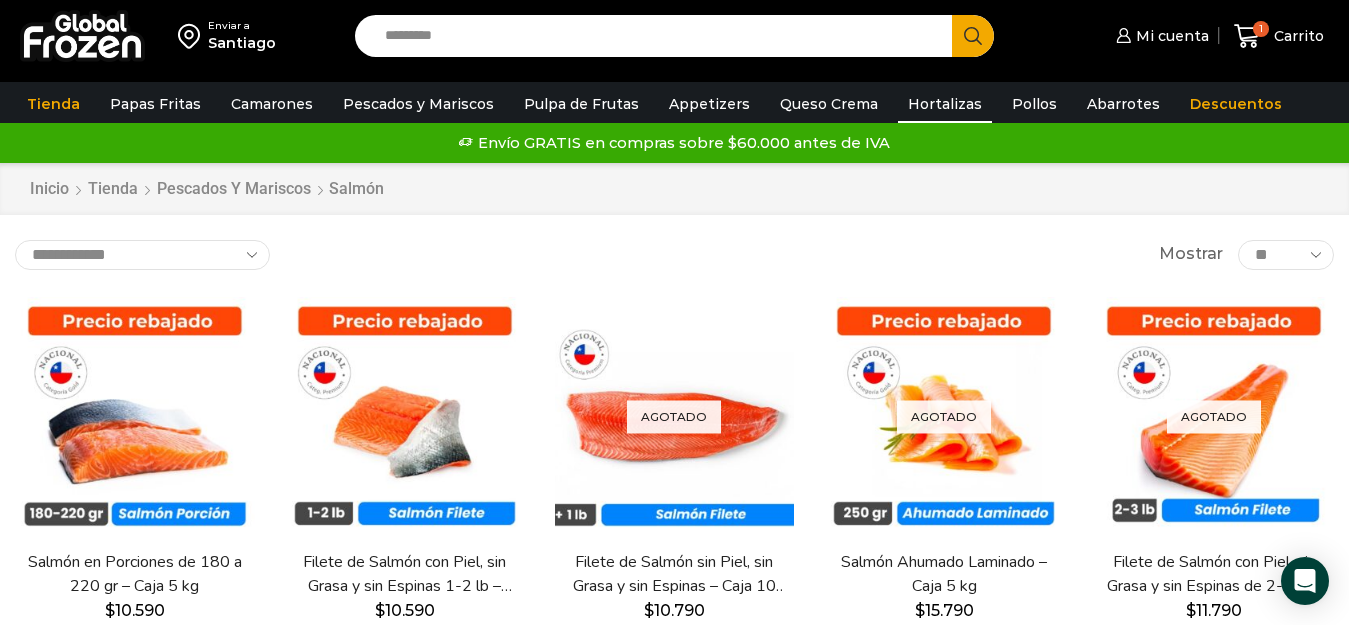 click on "Hortalizas" at bounding box center (945, 104) 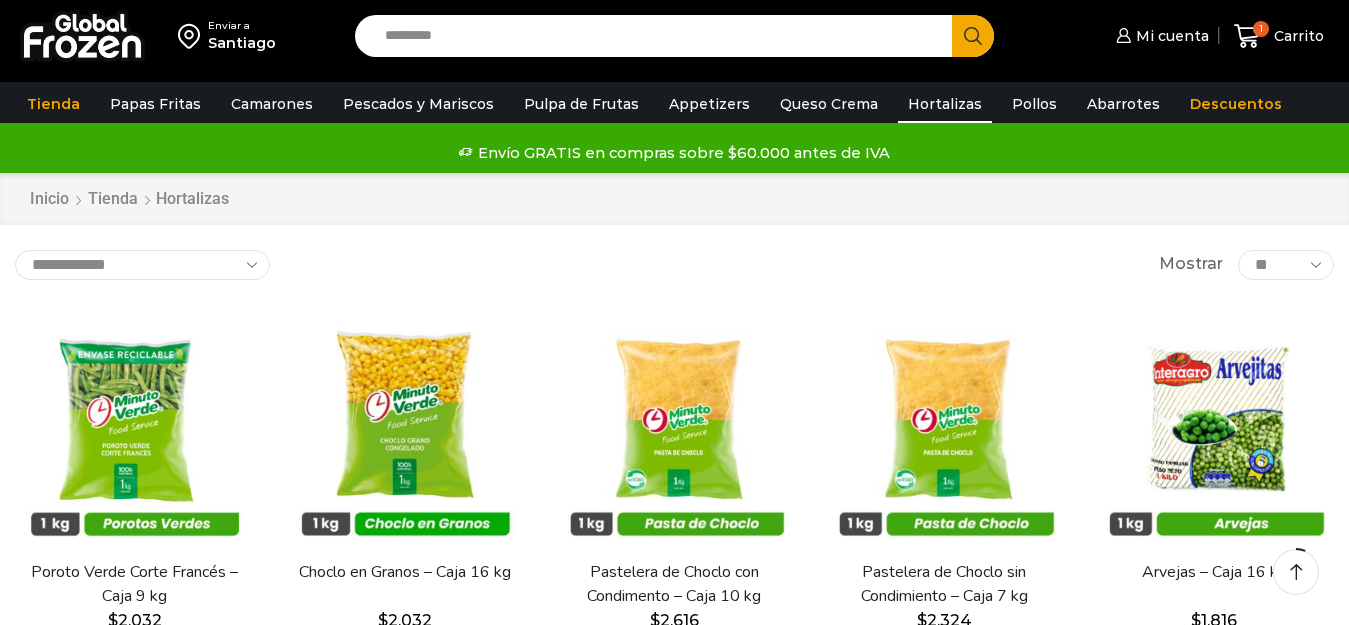 scroll, scrollTop: 100, scrollLeft: 0, axis: vertical 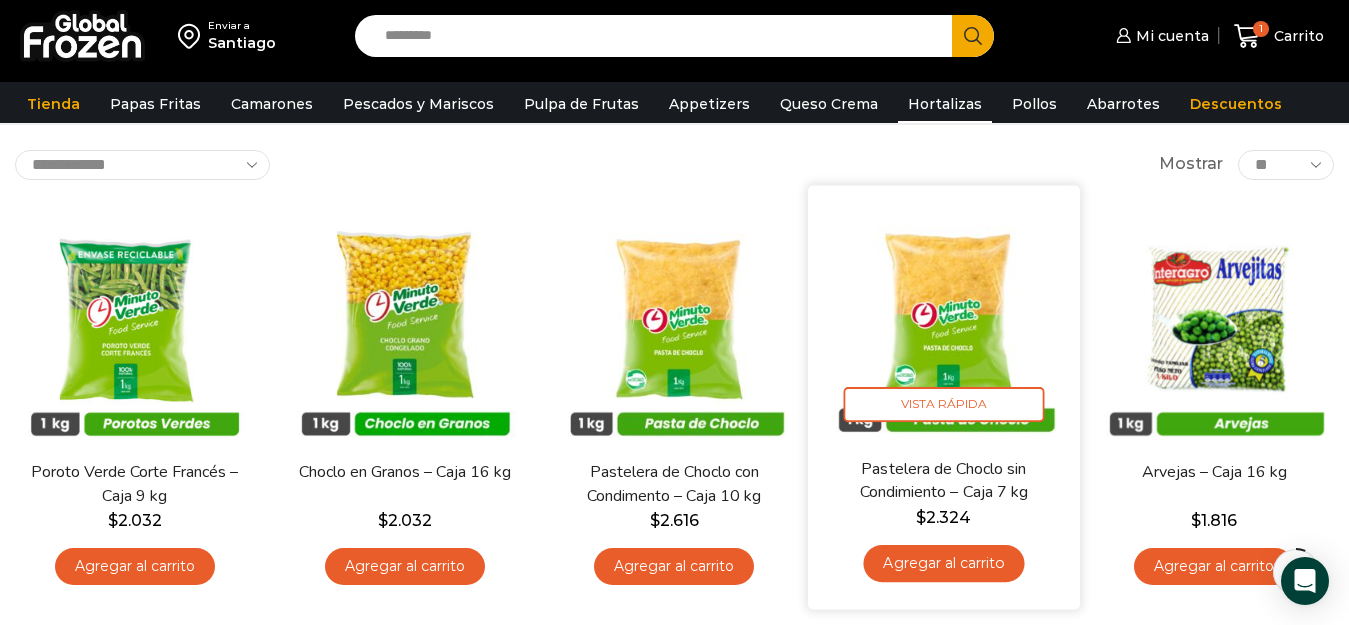 click on "Pastelera de Choclo sin Condimiento – Caja 7 kg" at bounding box center (944, 480) 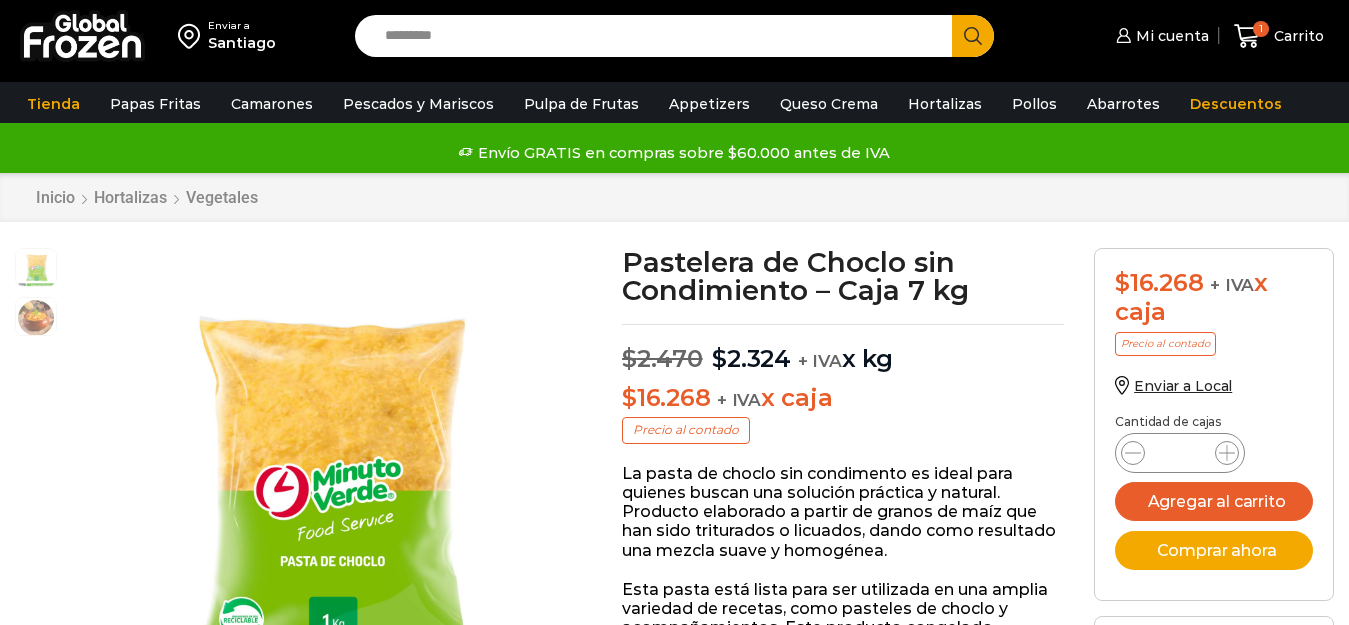 scroll, scrollTop: 1, scrollLeft: 0, axis: vertical 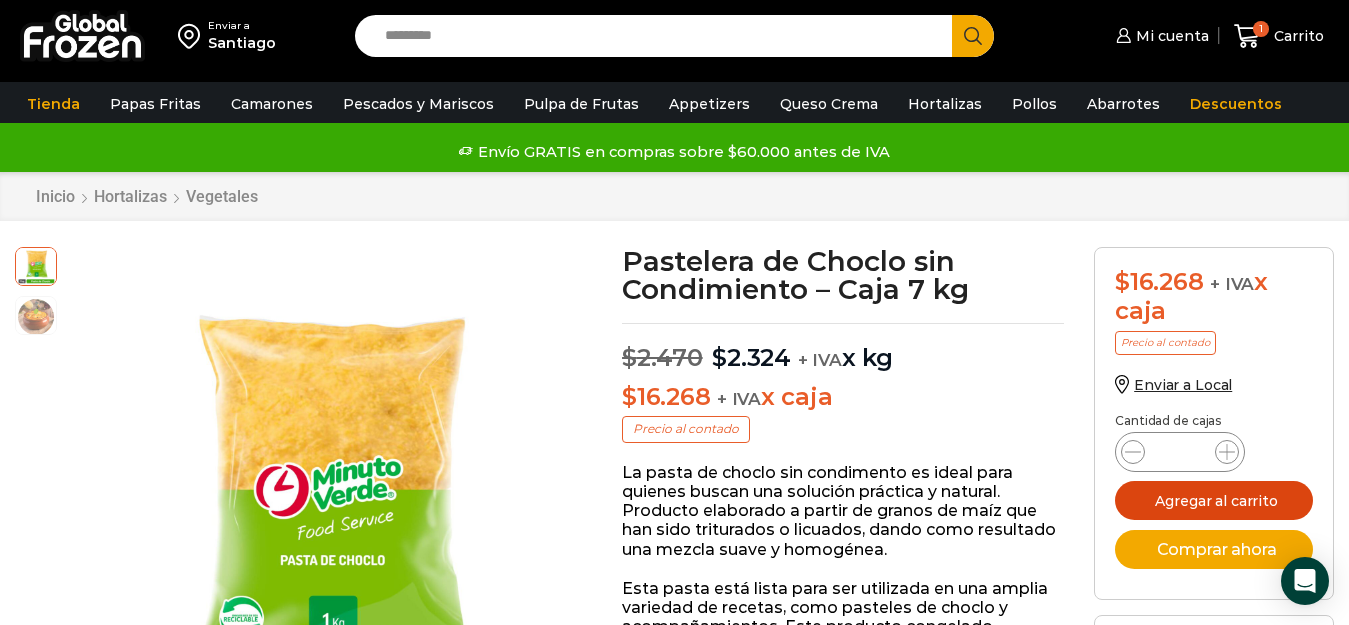 click on "Agregar al carrito" at bounding box center (1214, 500) 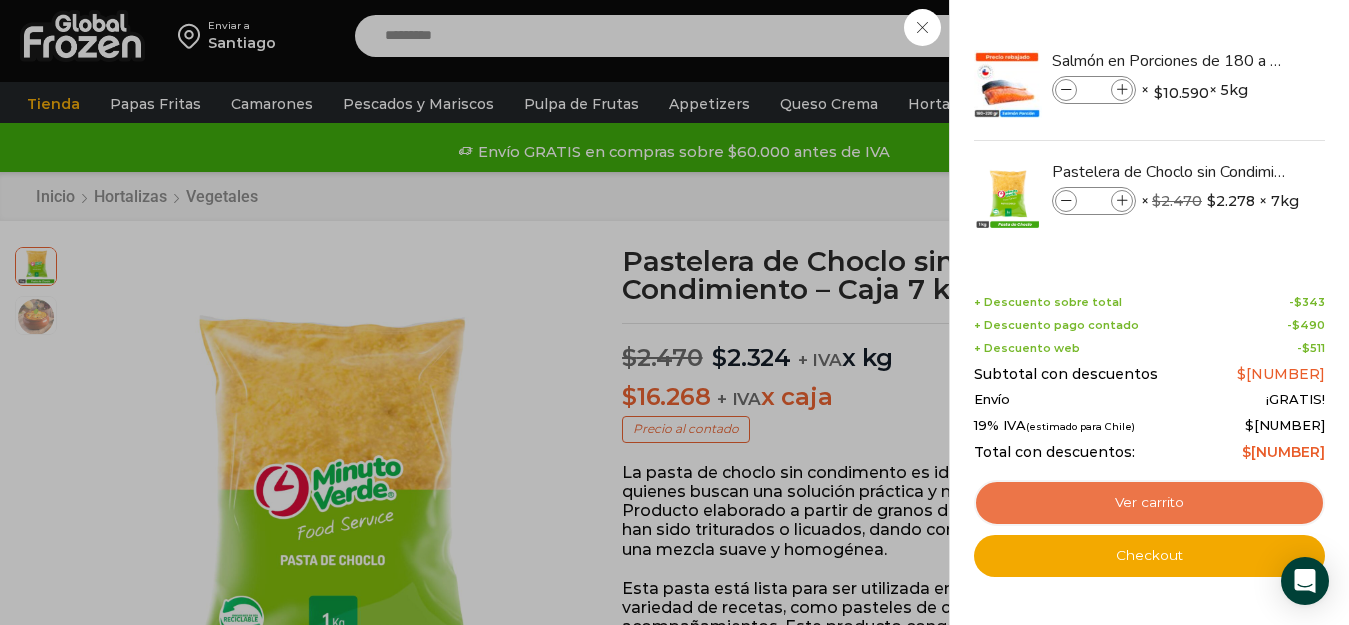 click on "Ver carrito" at bounding box center [1149, 503] 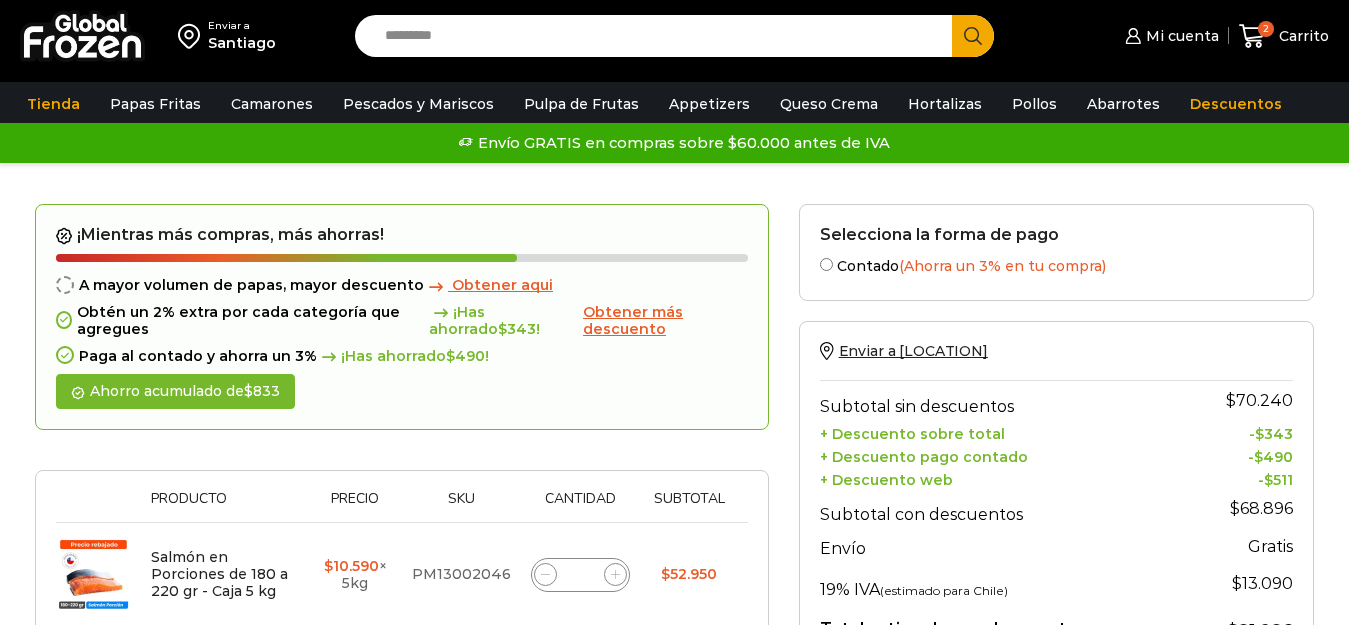 scroll, scrollTop: 0, scrollLeft: 0, axis: both 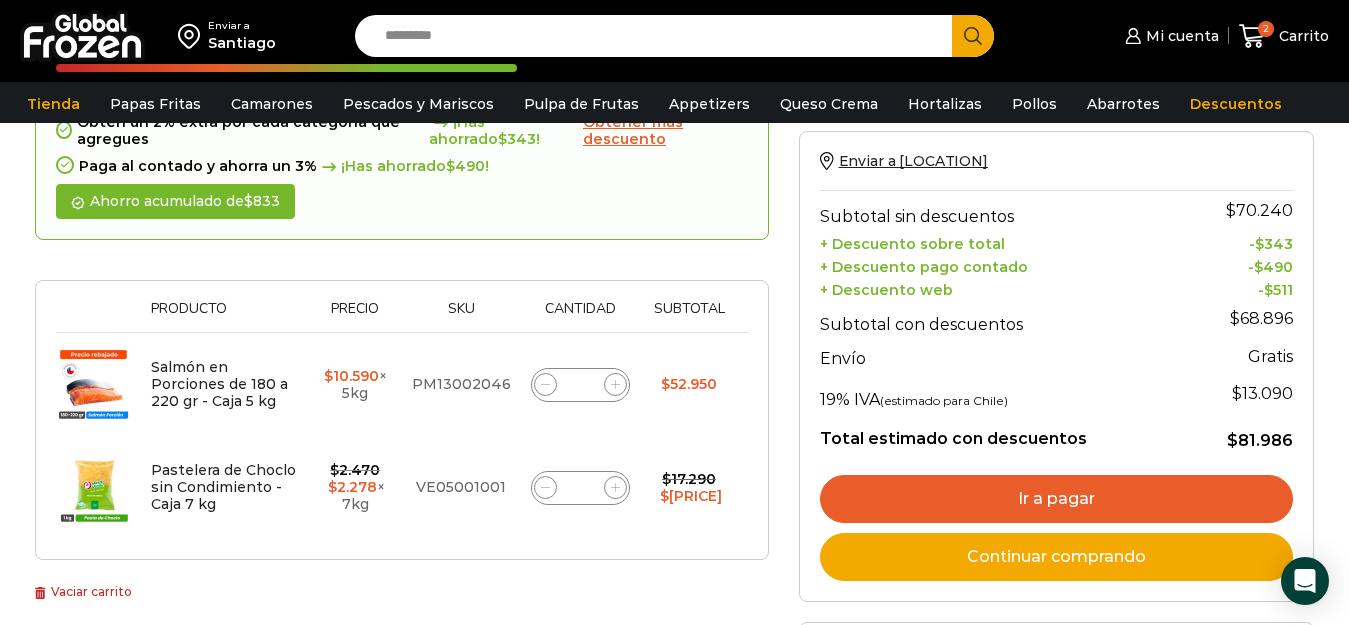 click on "Ir a pagar" at bounding box center [1056, 499] 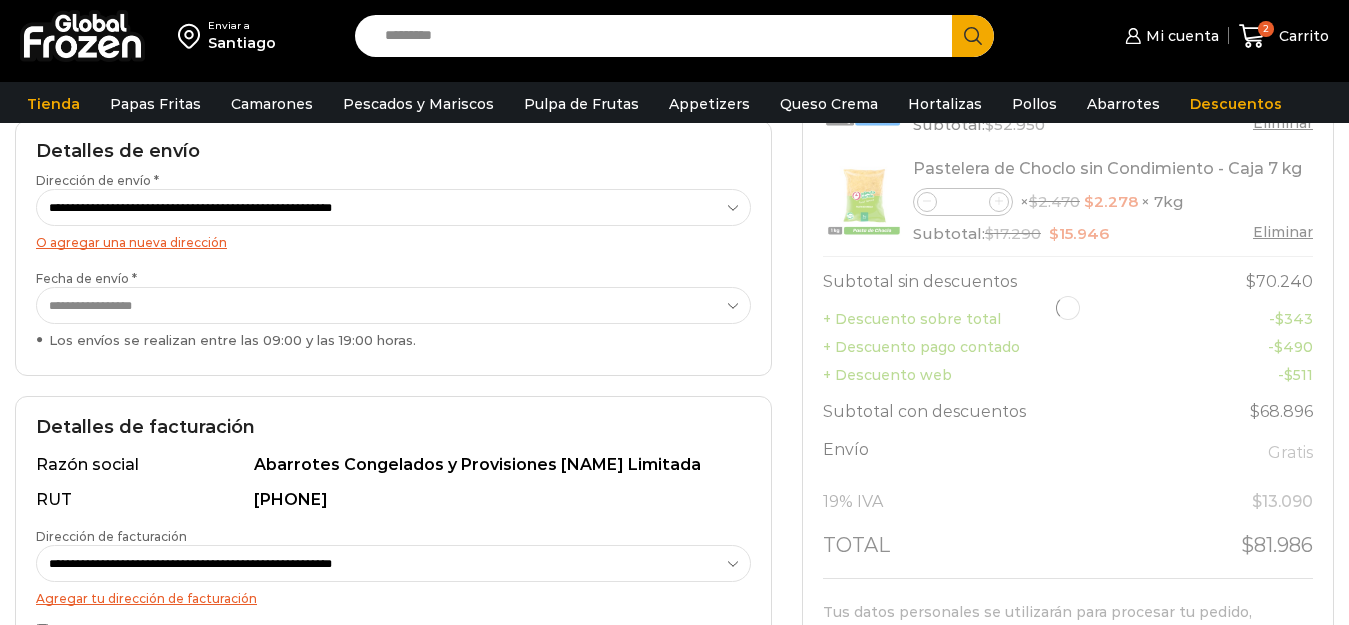 scroll, scrollTop: 300, scrollLeft: 0, axis: vertical 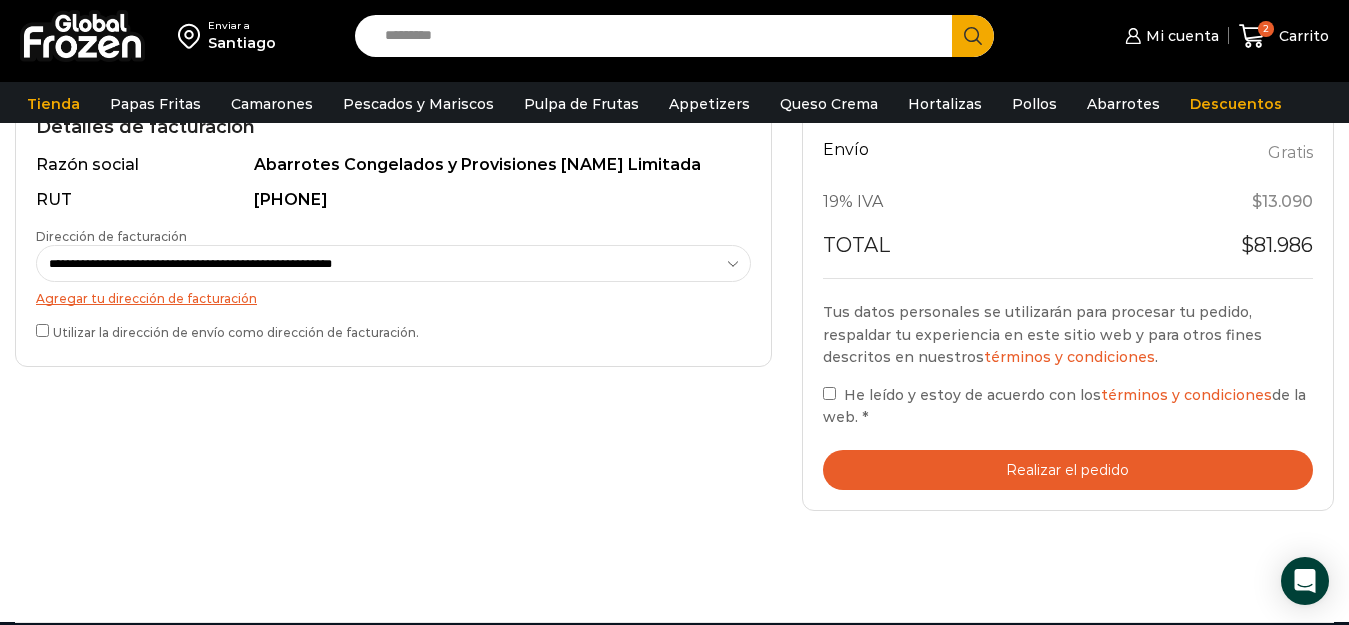 click on "Realizar el pedido" at bounding box center [1068, 470] 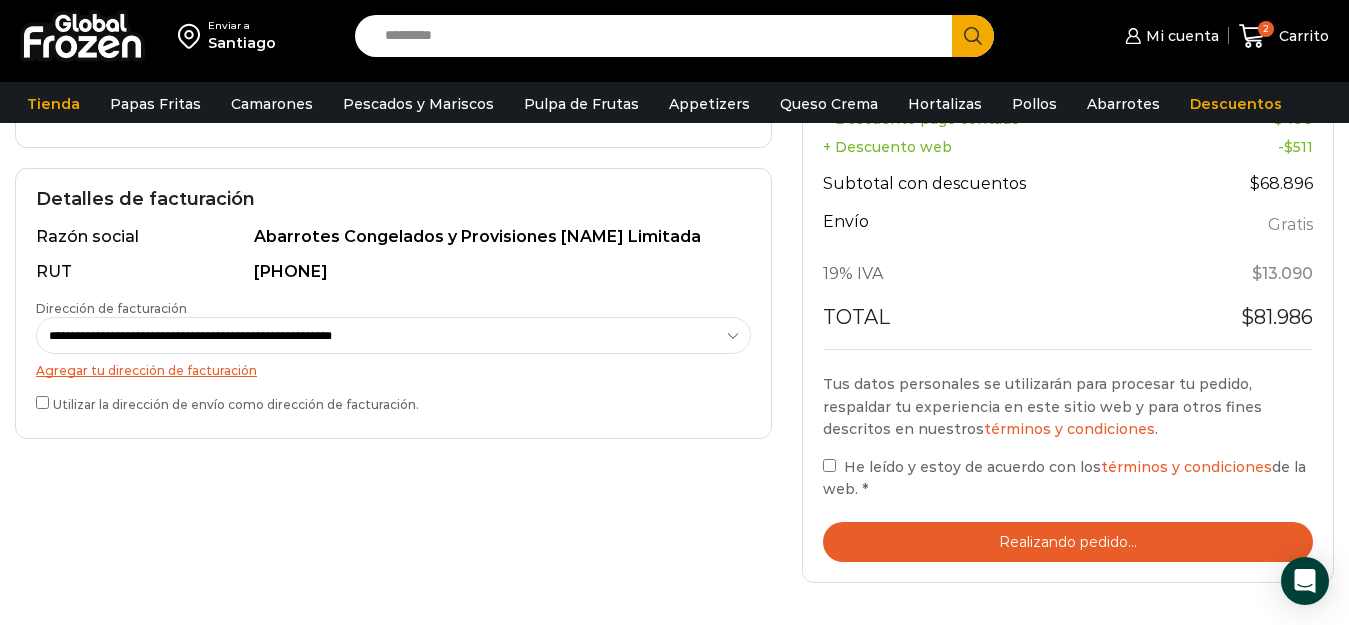 scroll, scrollTop: 700, scrollLeft: 0, axis: vertical 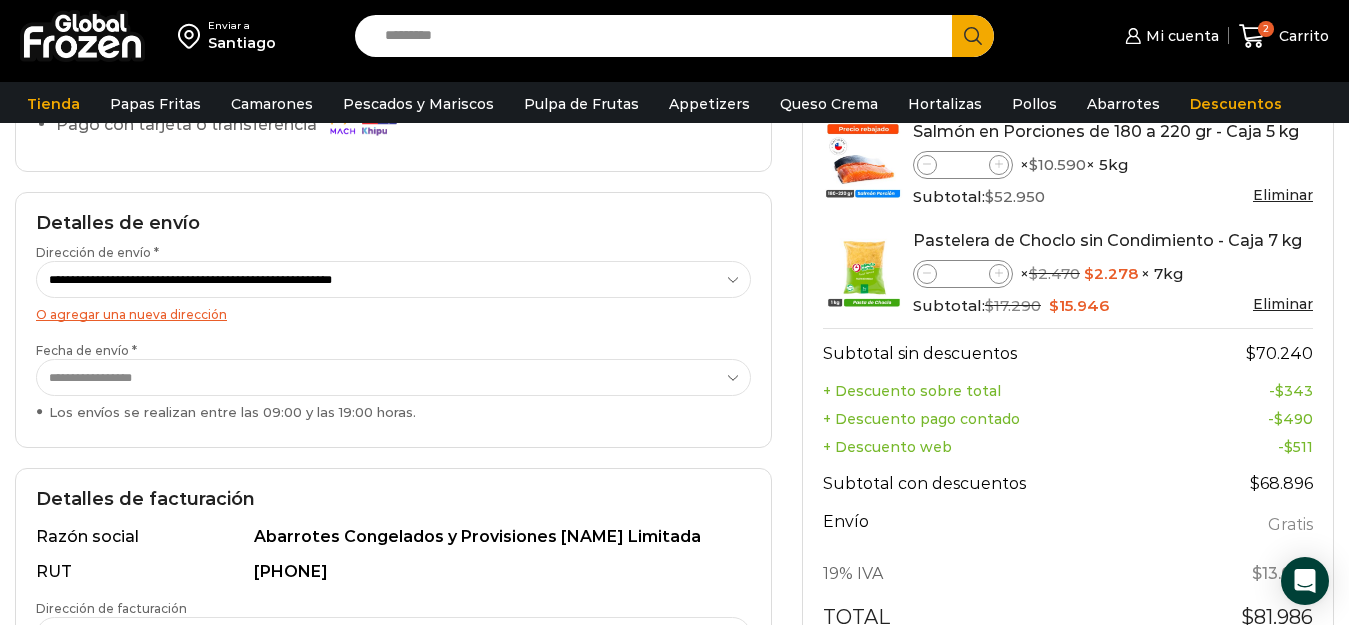 click on "**********" at bounding box center [393, 377] 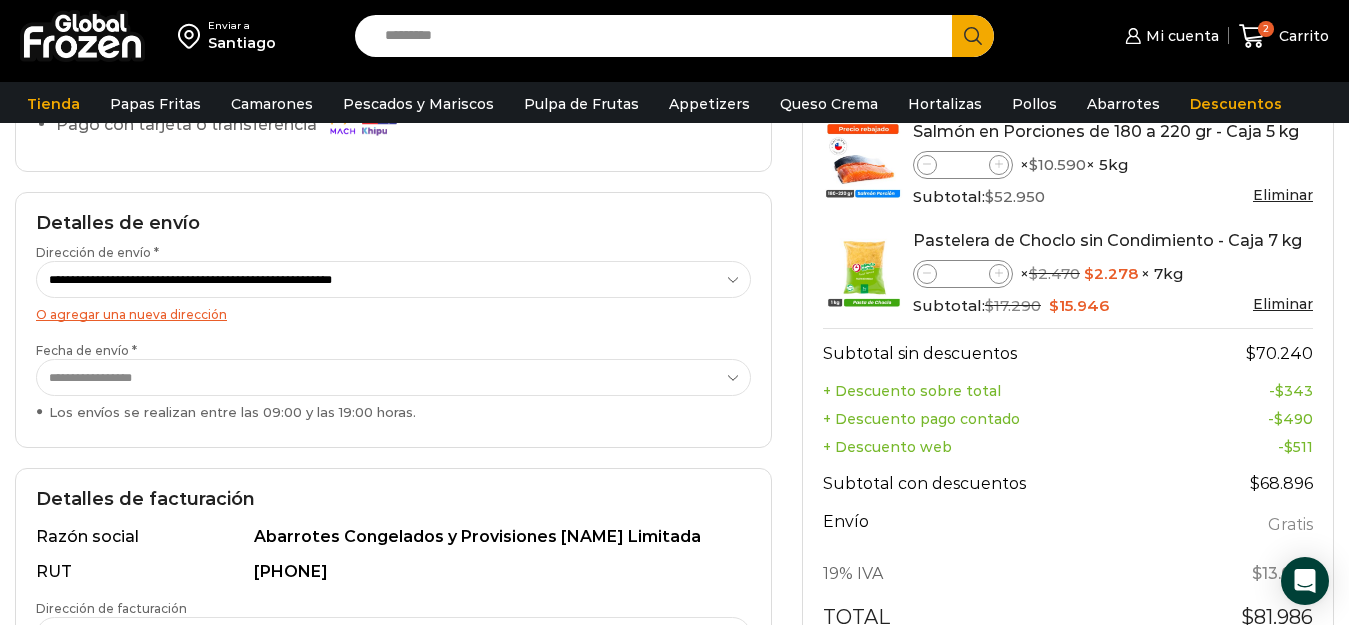 click on "**********" at bounding box center (393, 320) 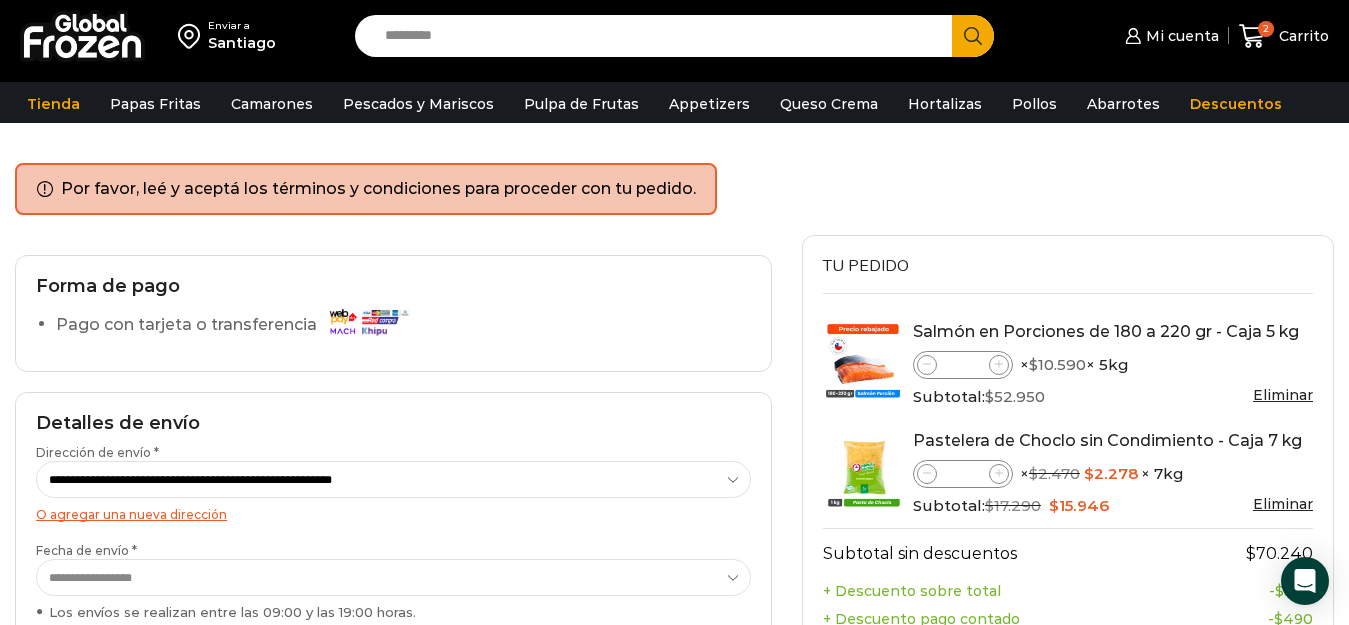 scroll, scrollTop: 0, scrollLeft: 0, axis: both 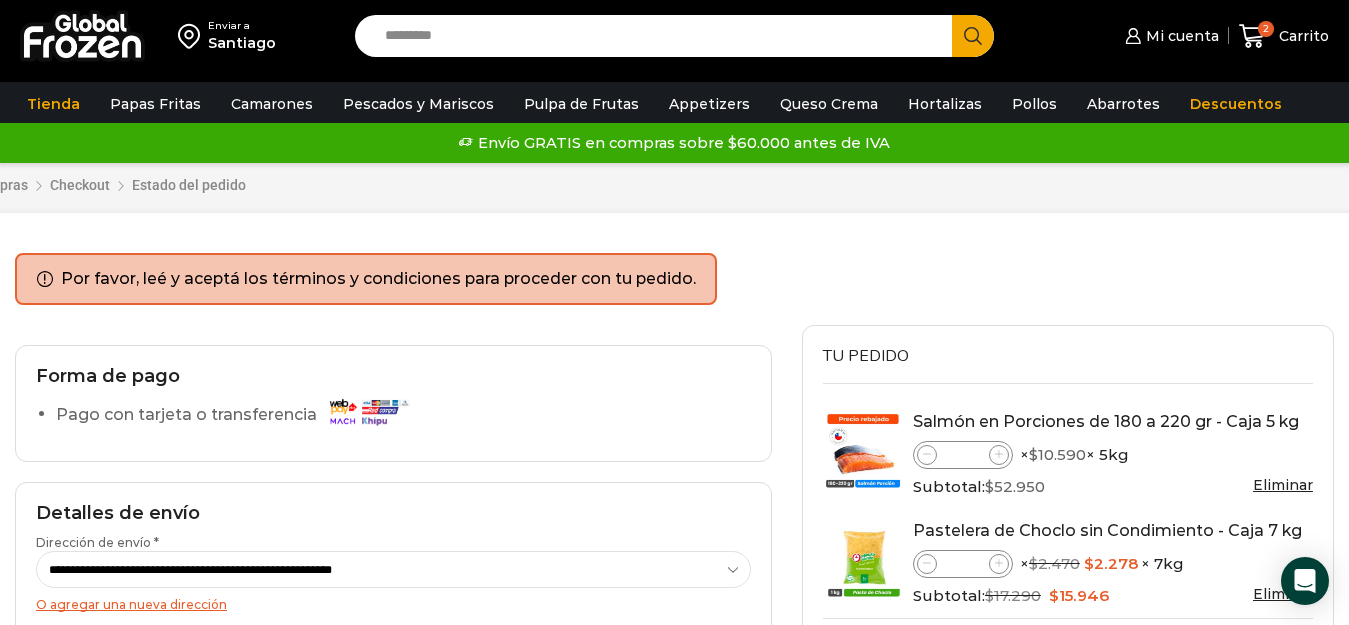 click on "Pago con tarjeta o transferencia" at bounding box center [237, 415] 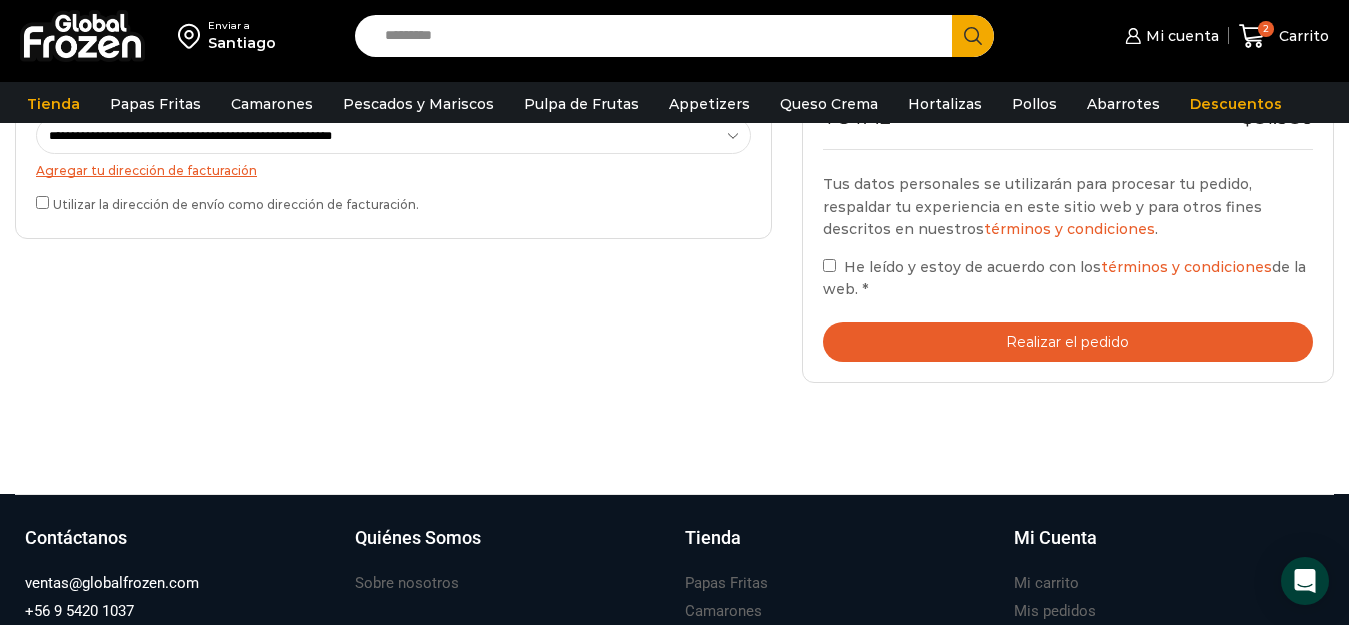 scroll, scrollTop: 0, scrollLeft: 0, axis: both 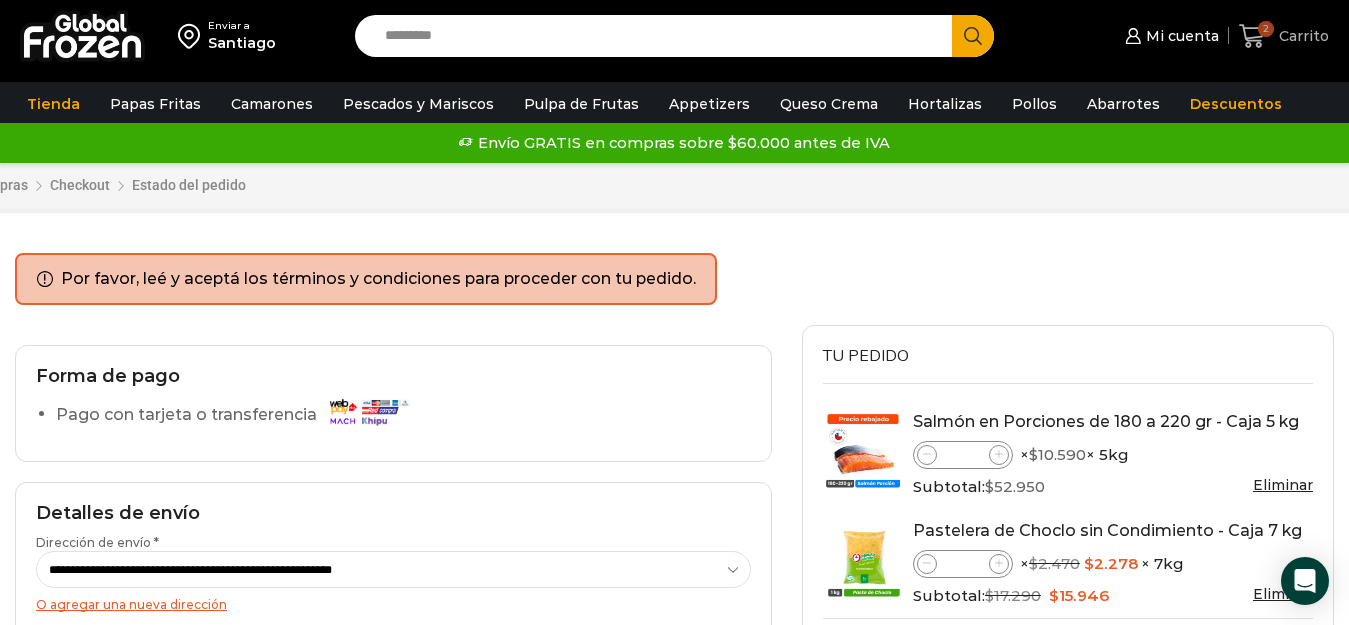click on "2" at bounding box center (1266, 29) 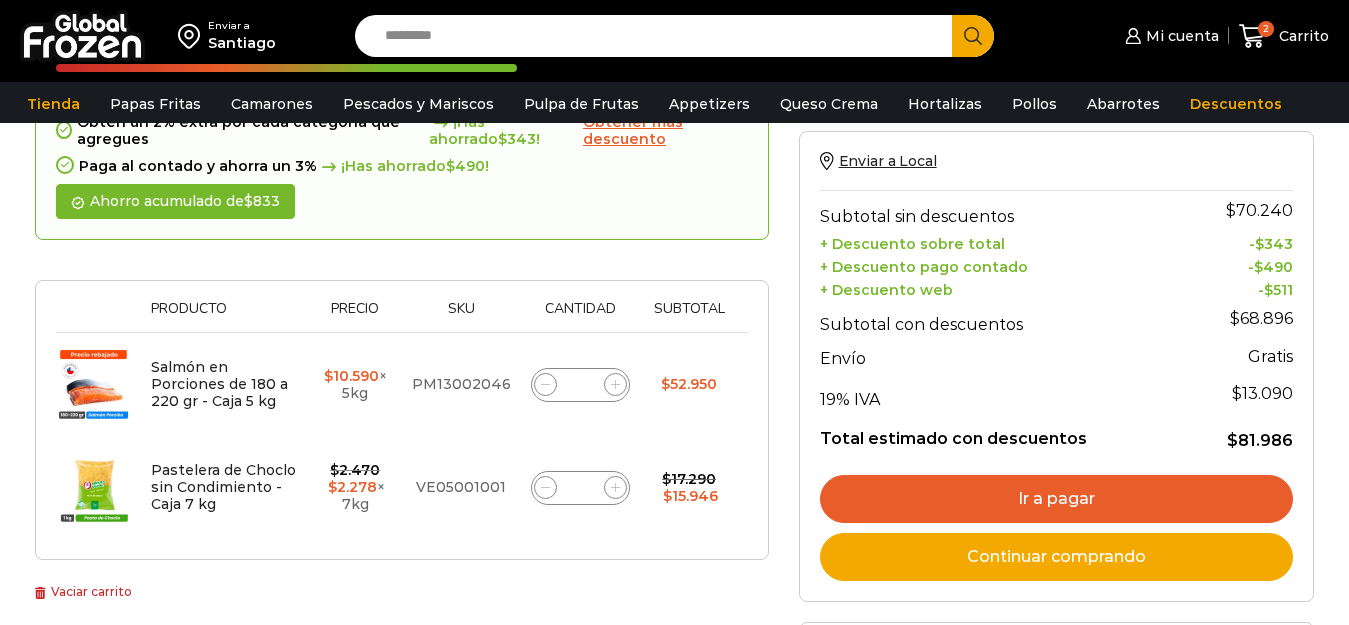 scroll, scrollTop: 500, scrollLeft: 0, axis: vertical 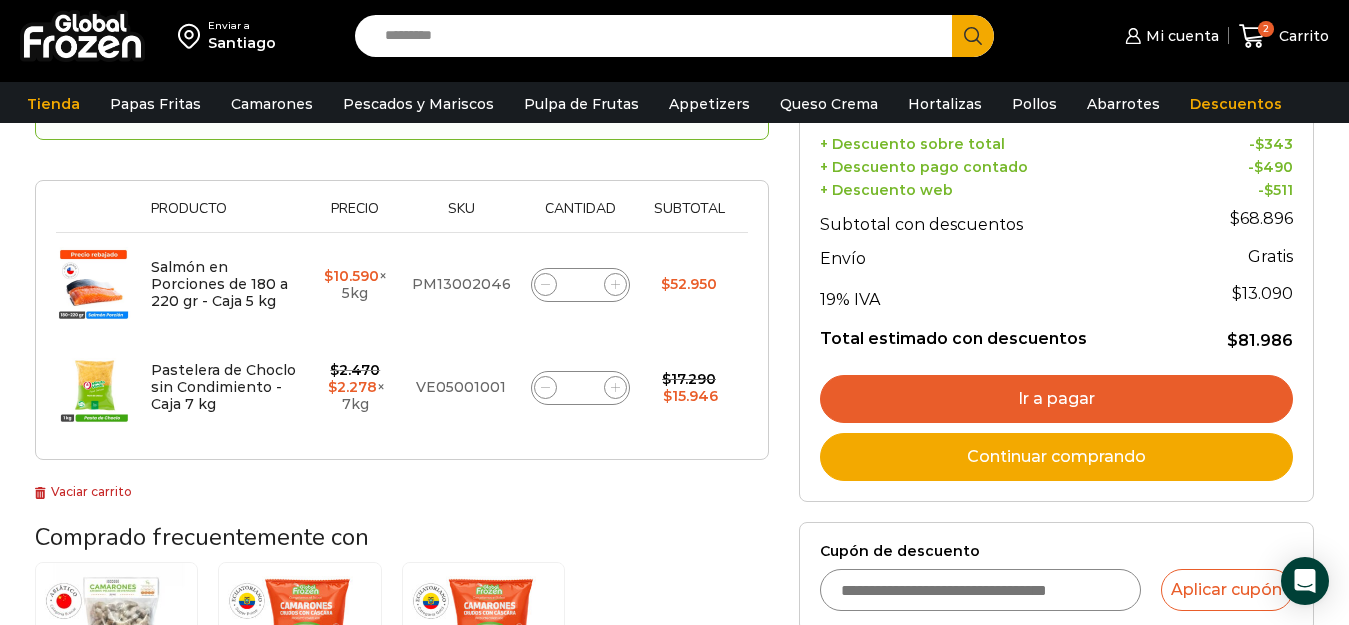 click on "Ir a pagar" at bounding box center (1056, 399) 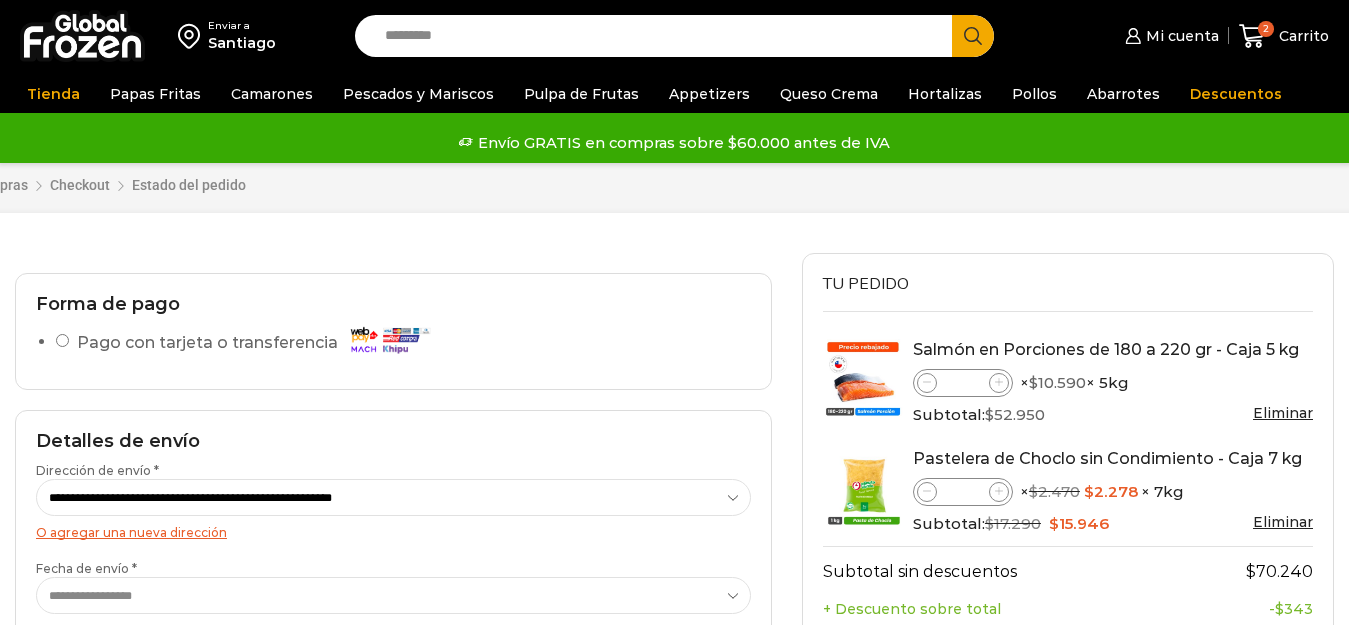 scroll, scrollTop: 0, scrollLeft: 0, axis: both 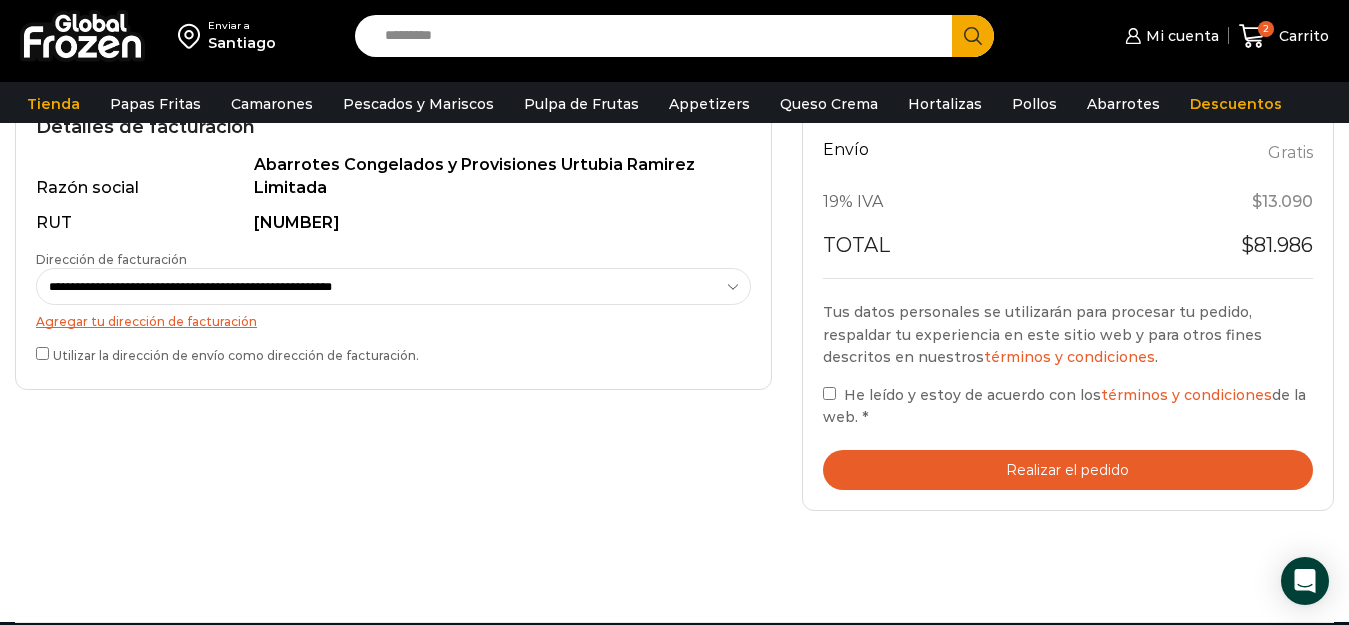 click on "Realizar el pedido" at bounding box center (1068, 470) 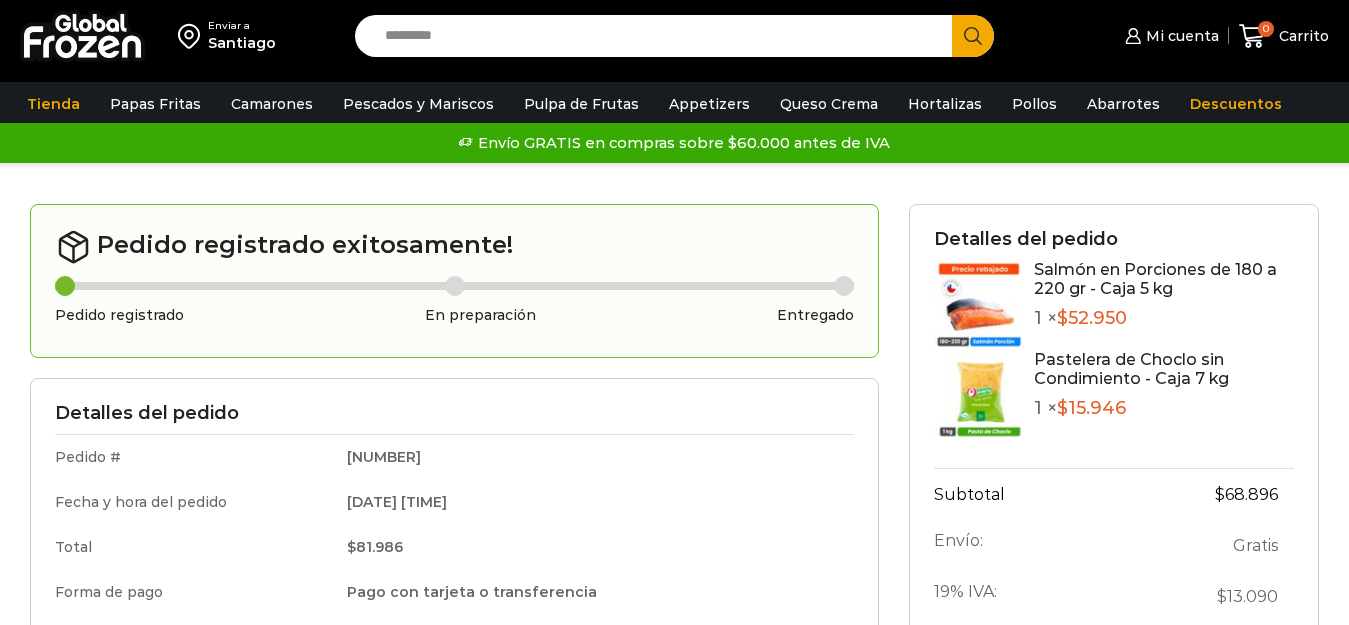 scroll, scrollTop: 0, scrollLeft: 0, axis: both 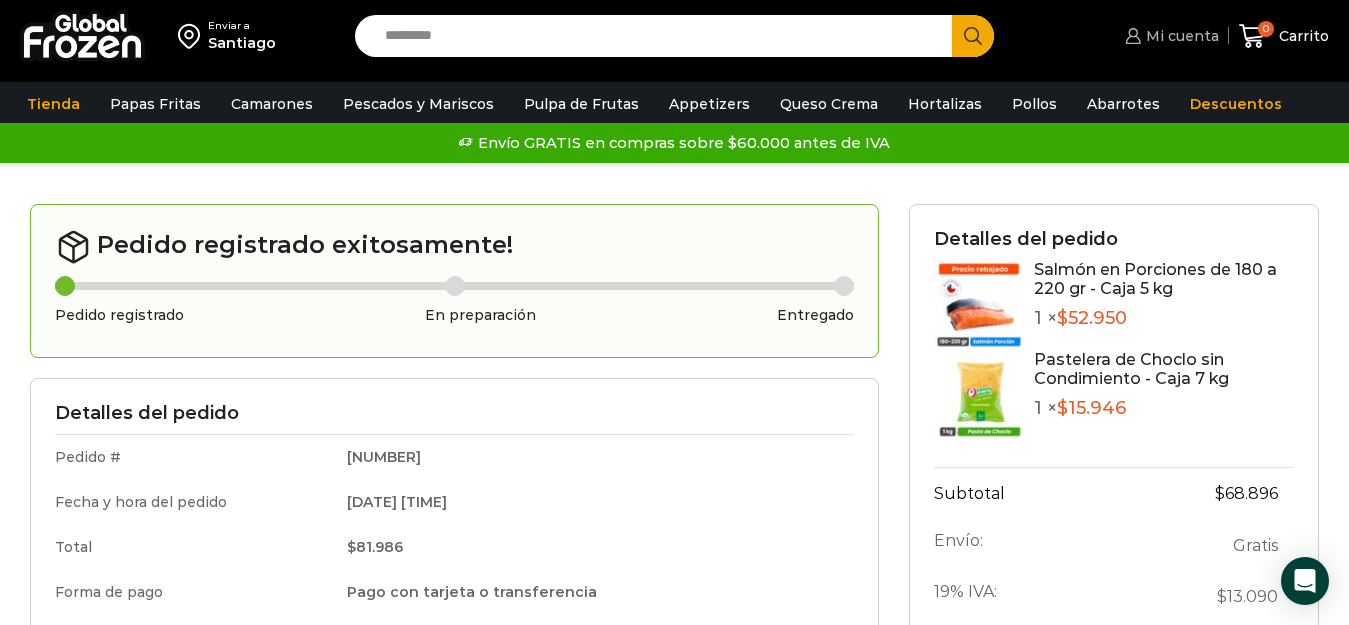 click on "Mi cuenta" at bounding box center [1180, 36] 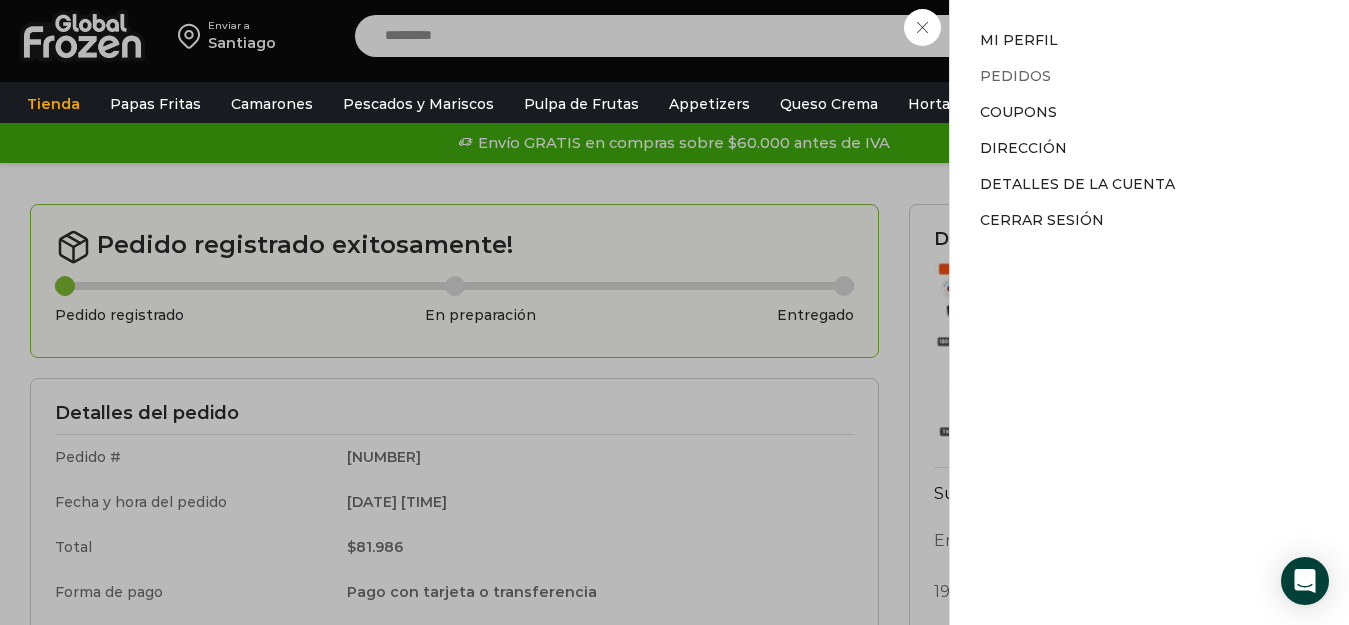 click on "Pedidos" at bounding box center (1015, 76) 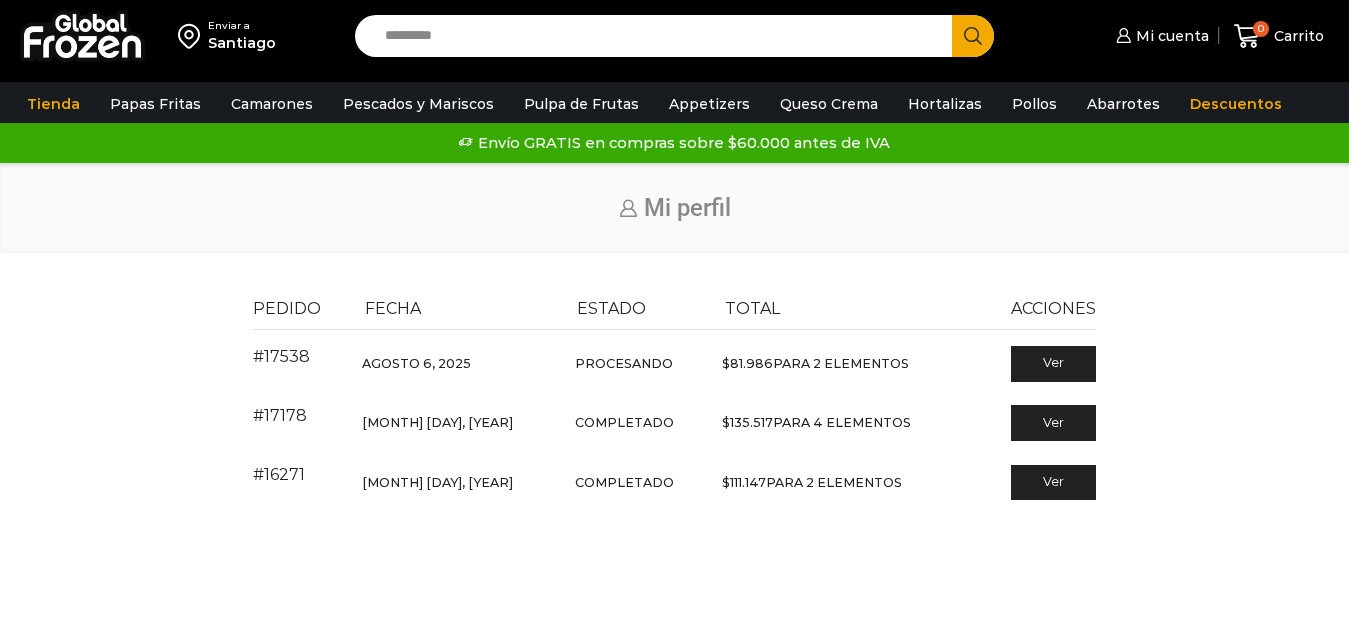 scroll, scrollTop: 0, scrollLeft: 0, axis: both 